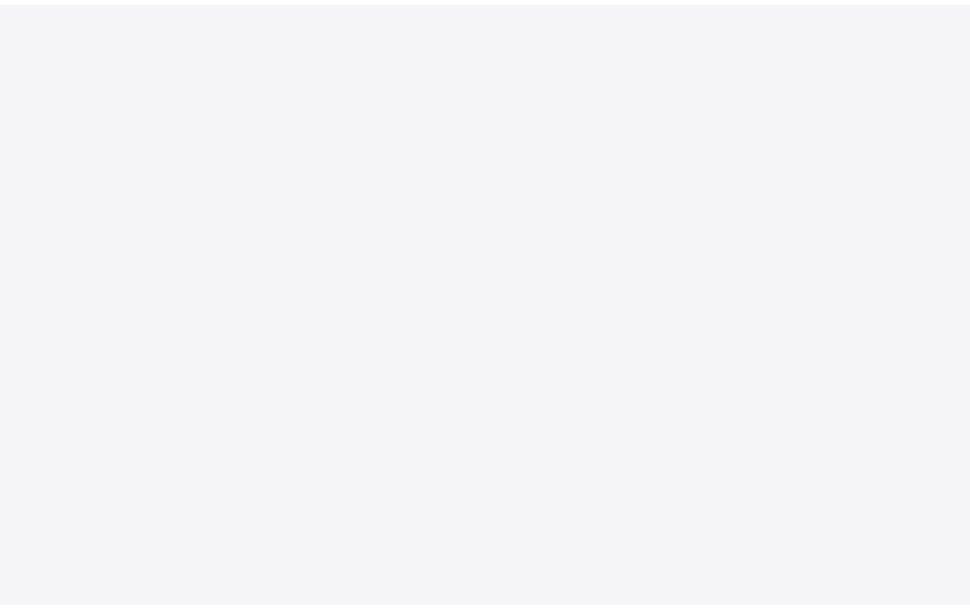 scroll, scrollTop: 0, scrollLeft: 0, axis: both 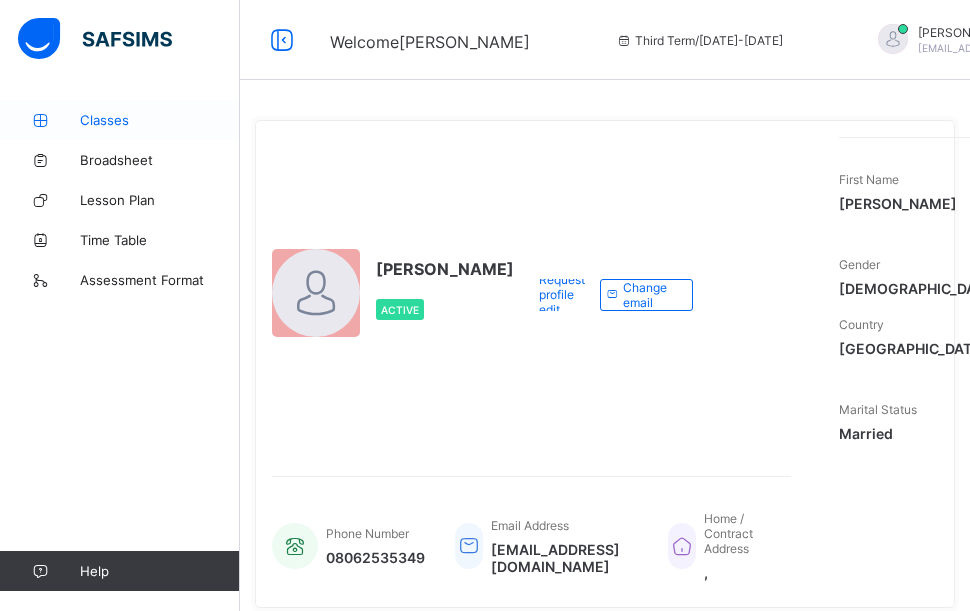 click on "Classes" at bounding box center [160, 120] 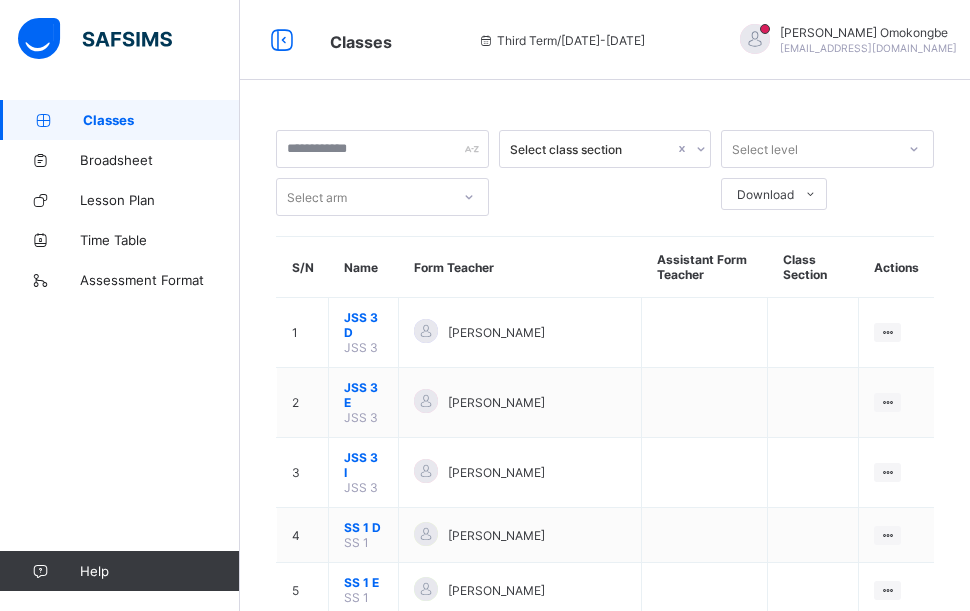 scroll, scrollTop: 80, scrollLeft: 0, axis: vertical 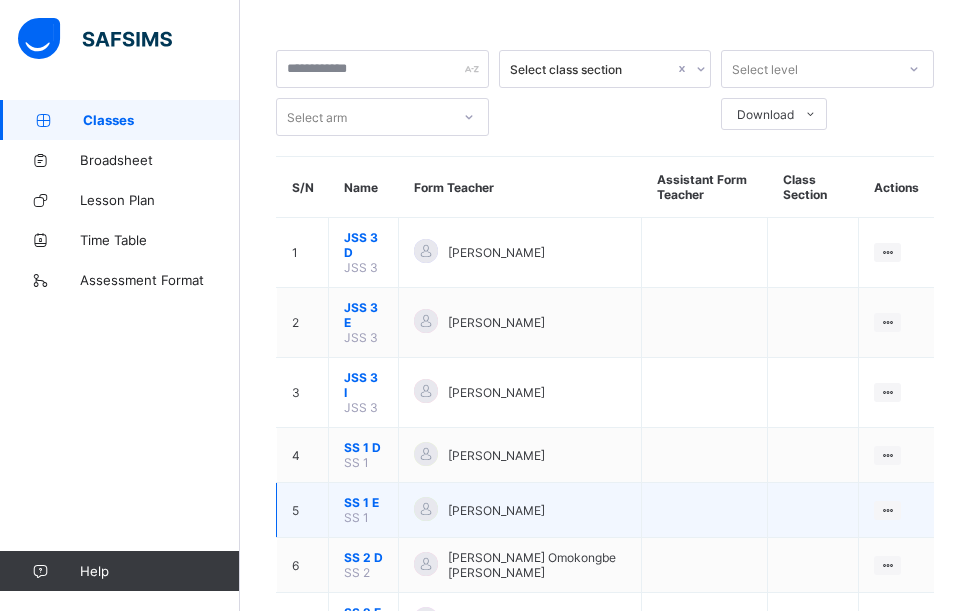 click on "SS 1   E" at bounding box center [363, 502] 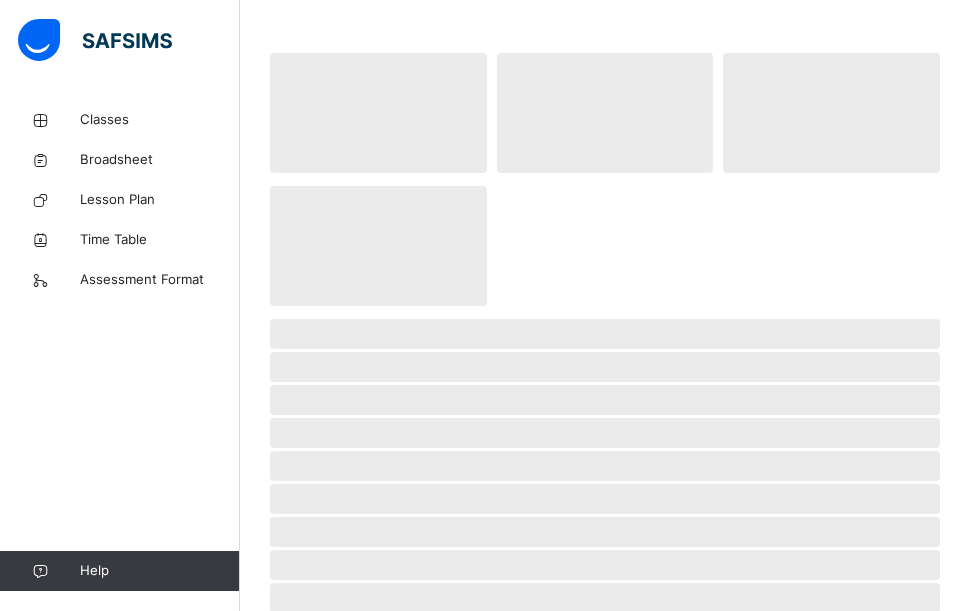 scroll, scrollTop: 0, scrollLeft: 0, axis: both 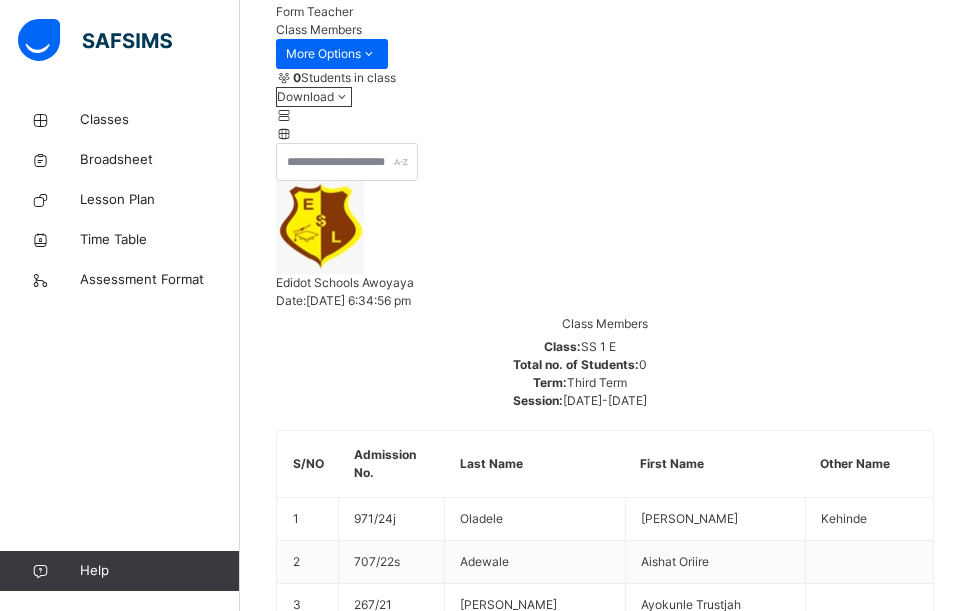 click on "Results" at bounding box center (296, -25) 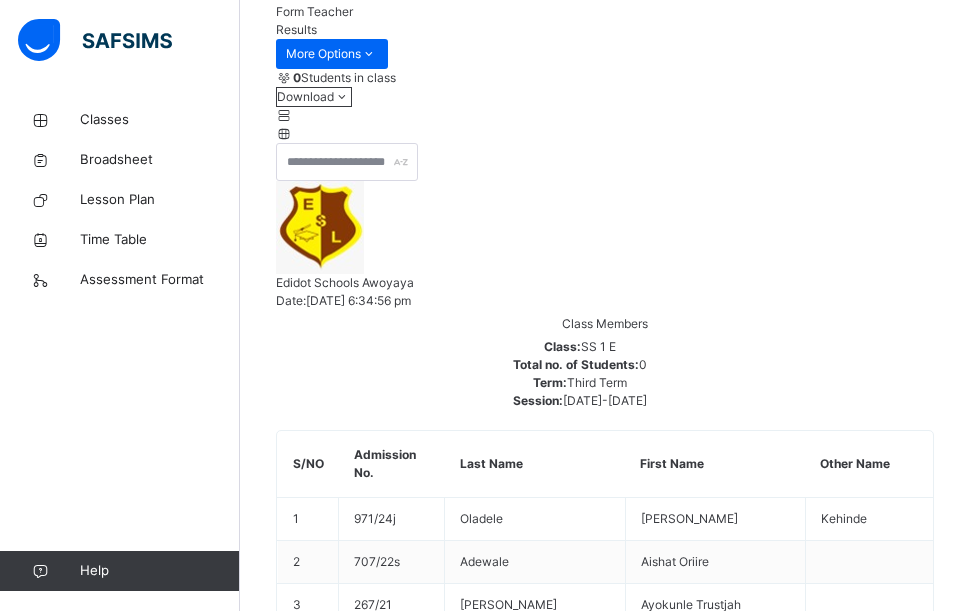 click on "Subjects" at bounding box center (300, -43) 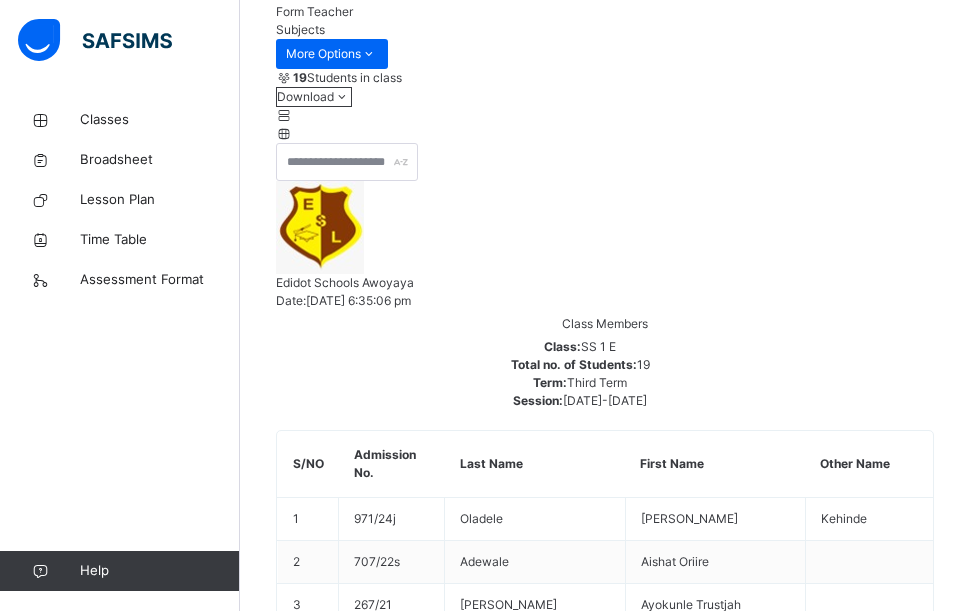 scroll, scrollTop: 773, scrollLeft: 0, axis: vertical 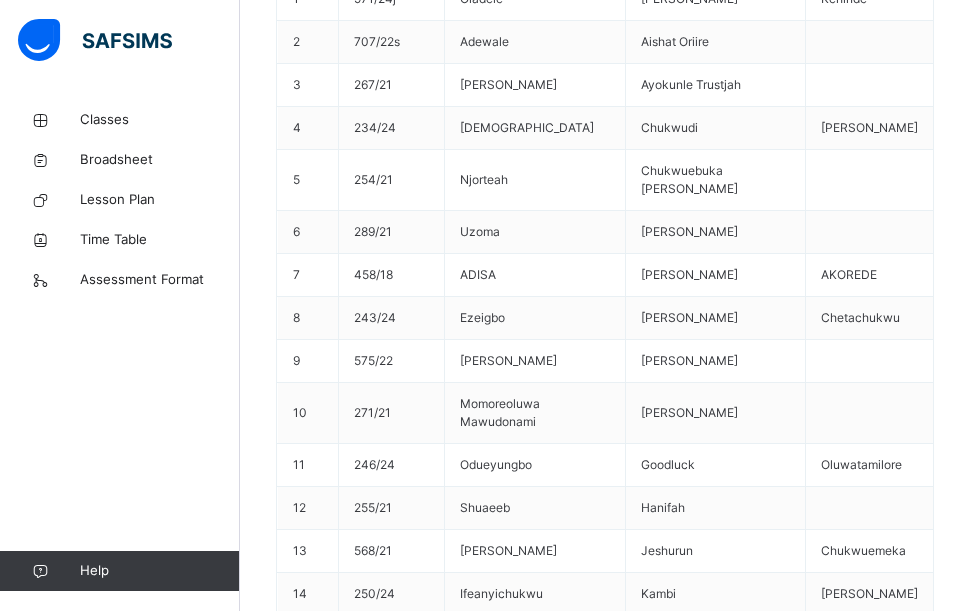 click on "Assess Students" at bounding box center (893, 2911) 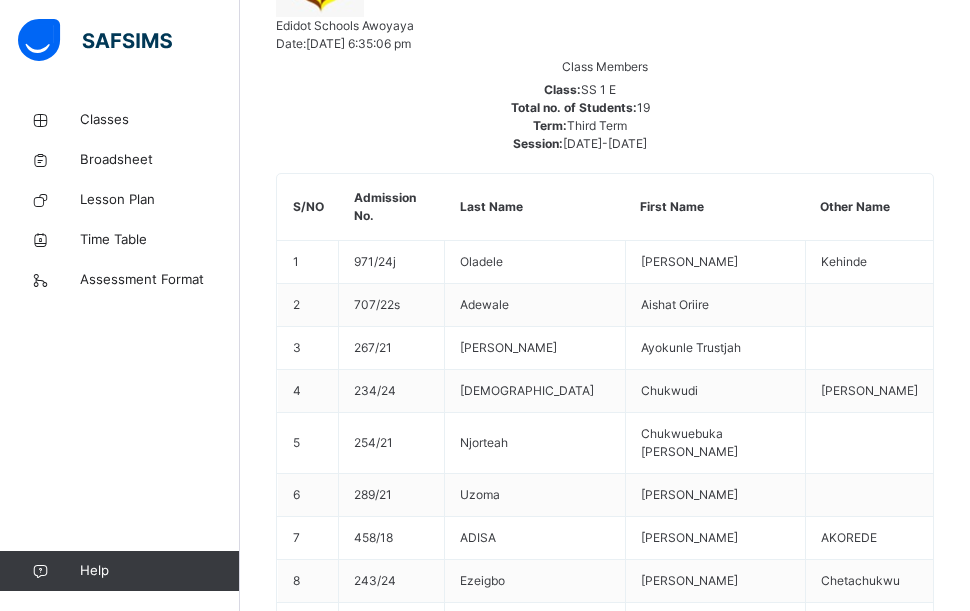scroll, scrollTop: 1, scrollLeft: 0, axis: vertical 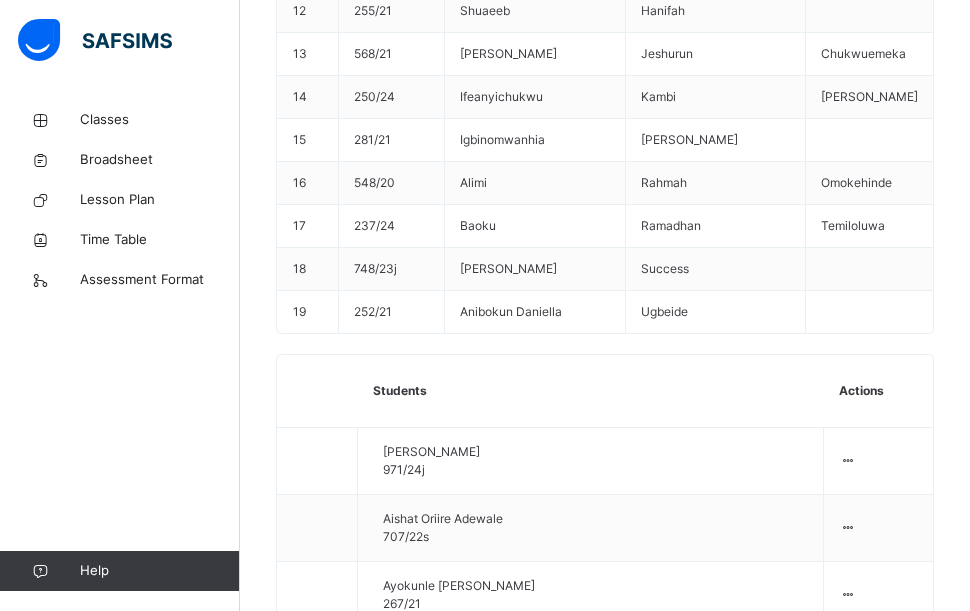 click on "Assess Students" at bounding box center [893, 2881] 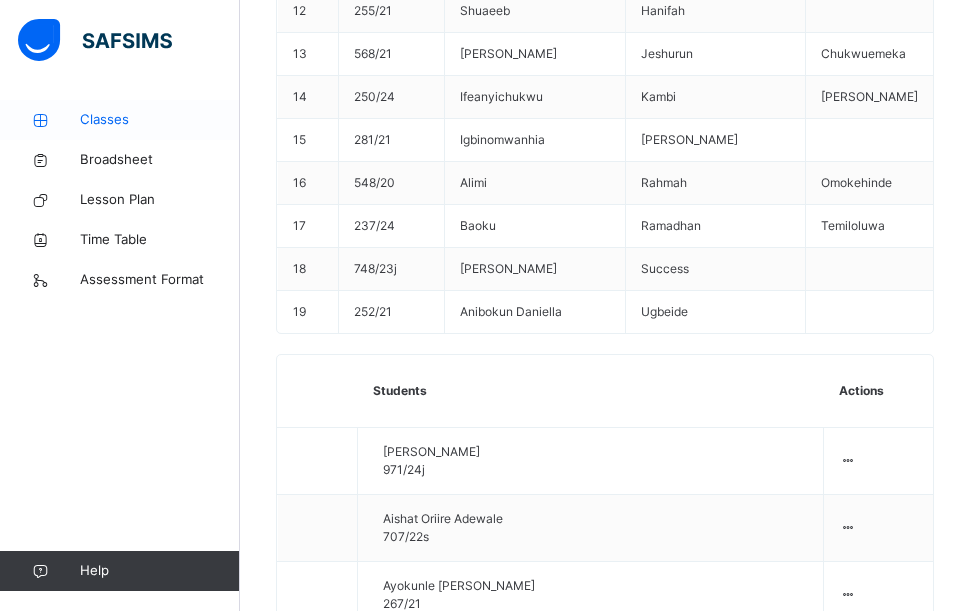 click on "Classes" at bounding box center [160, 120] 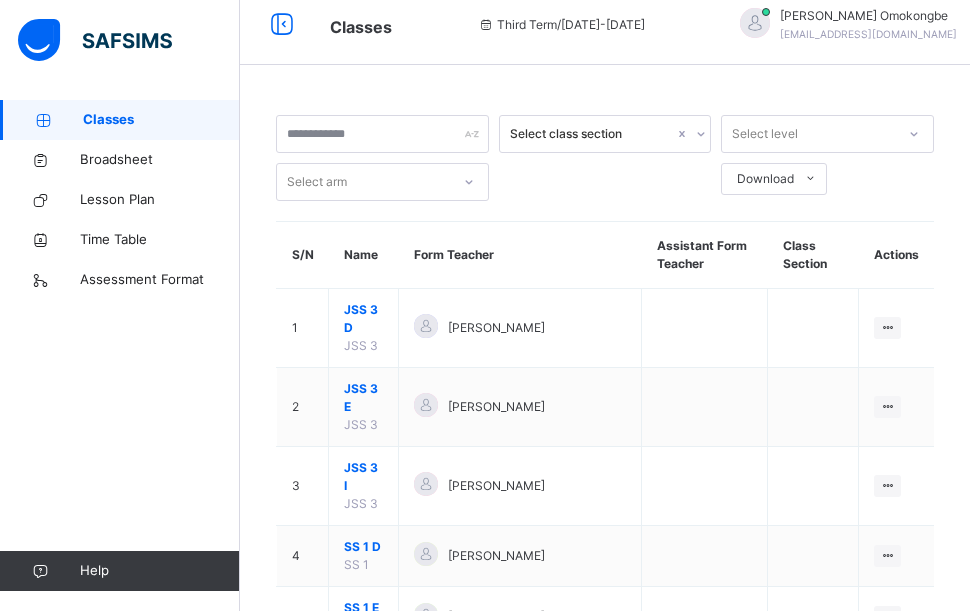 scroll, scrollTop: 206, scrollLeft: 0, axis: vertical 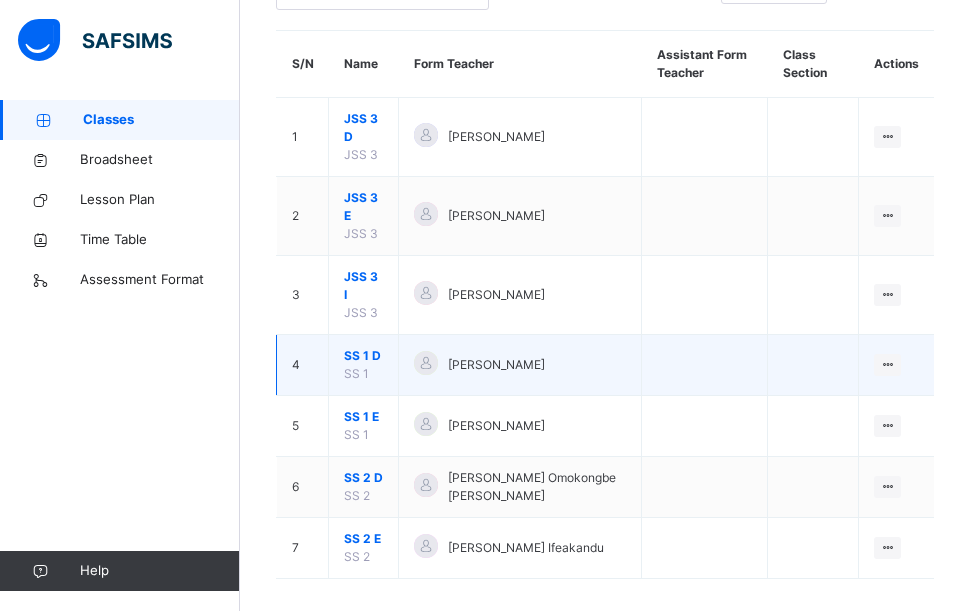 click on "SS 1   D" at bounding box center [363, 356] 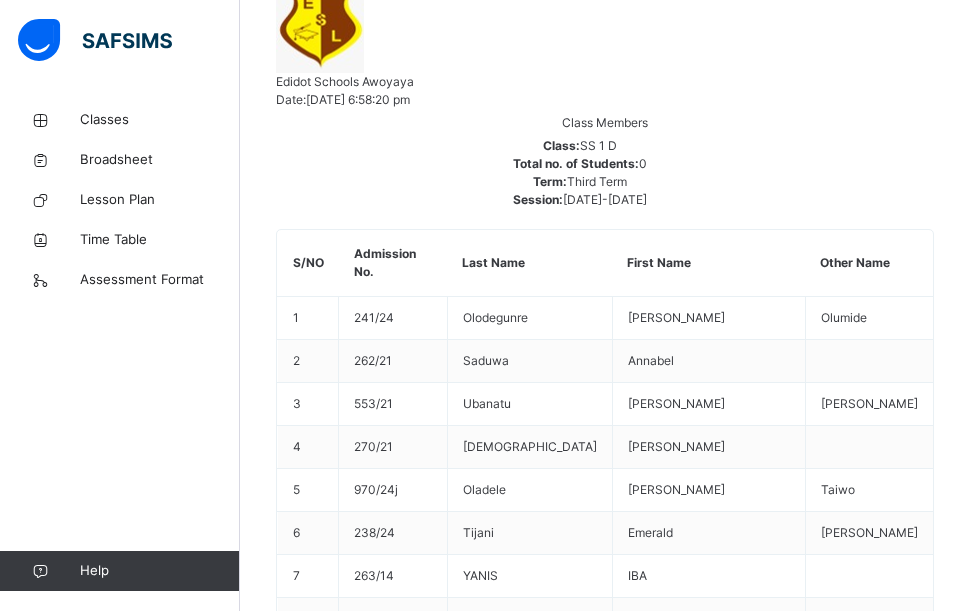 scroll, scrollTop: 588, scrollLeft: 0, axis: vertical 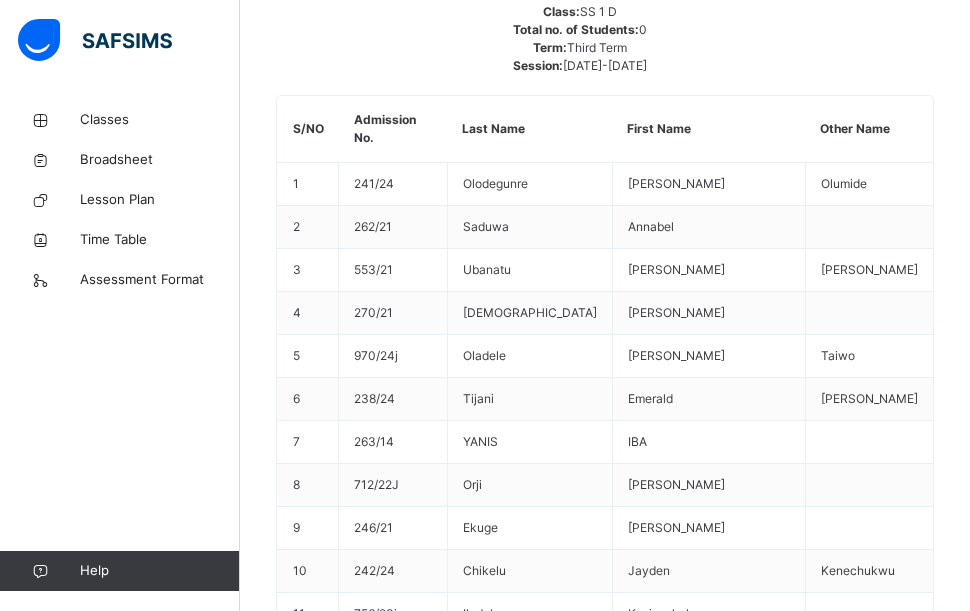 click on "Subjects" at bounding box center (300, -378) 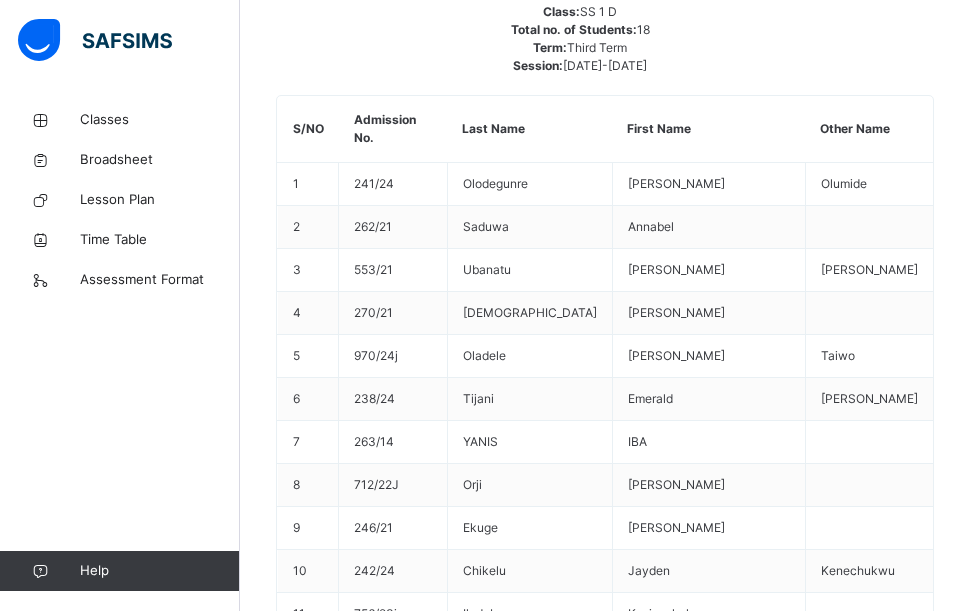 scroll, scrollTop: 253, scrollLeft: 0, axis: vertical 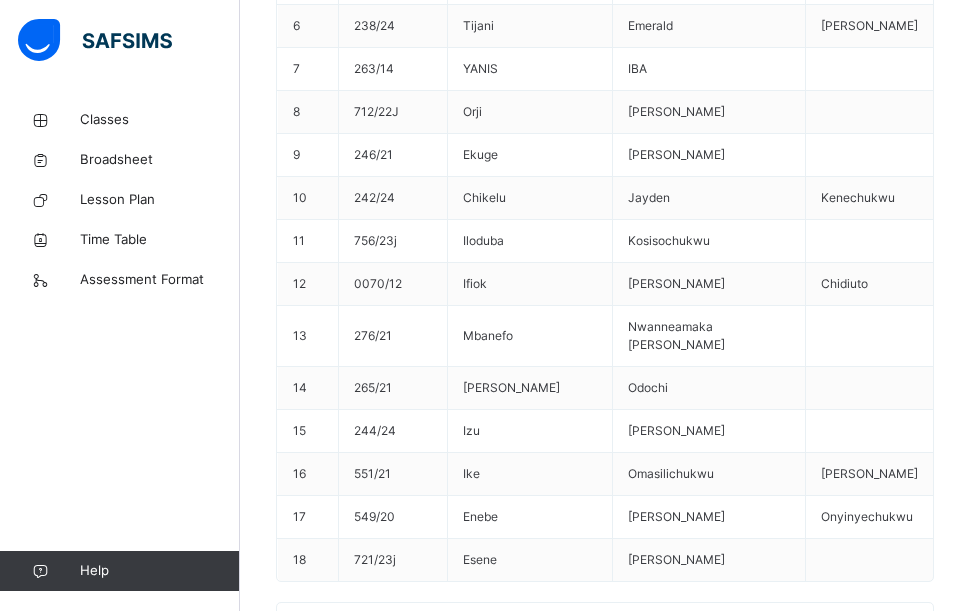 click on "Assess Students" at bounding box center [893, 2595] 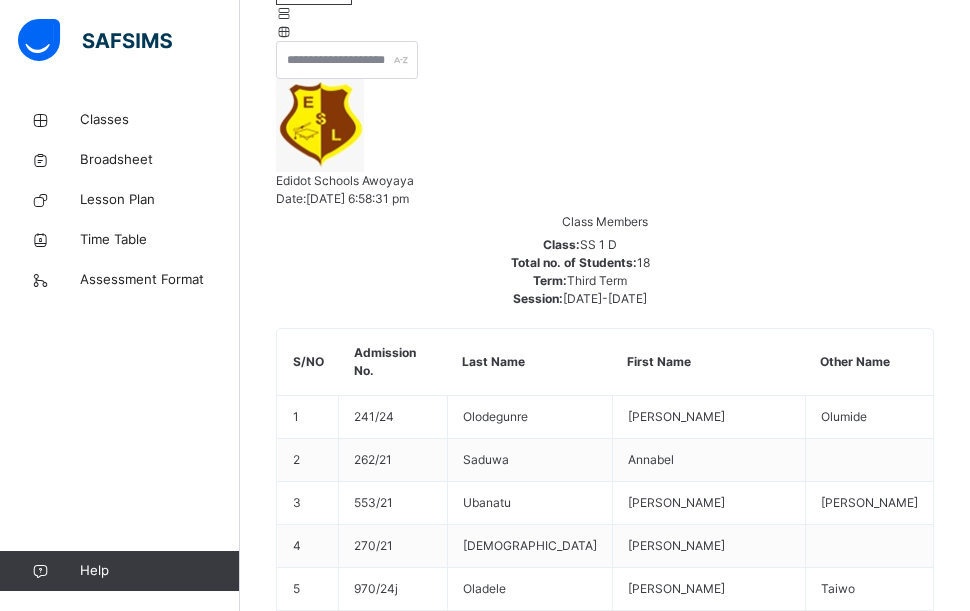 scroll, scrollTop: 310, scrollLeft: 0, axis: vertical 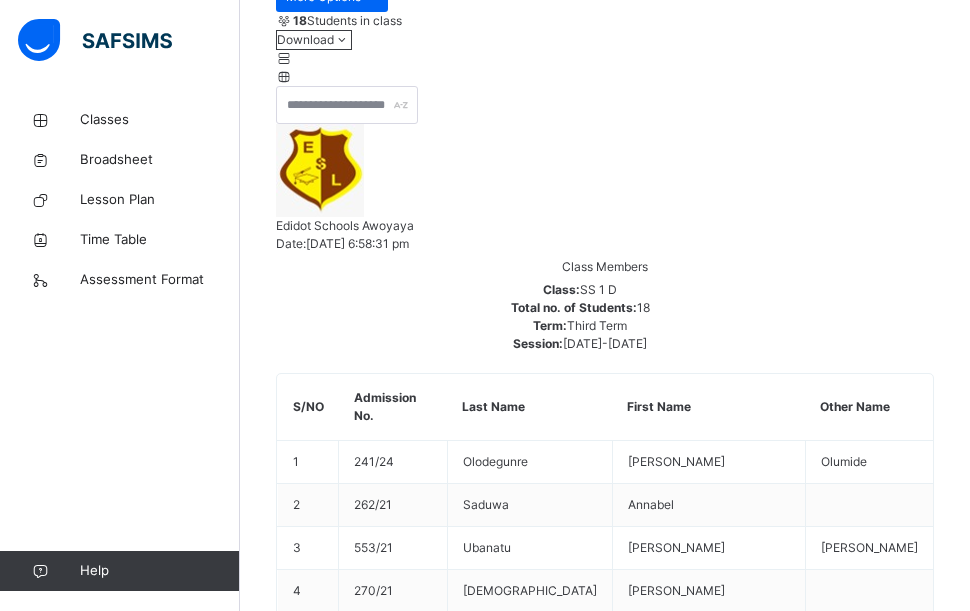click on "×" at bounding box center [605, 4644] 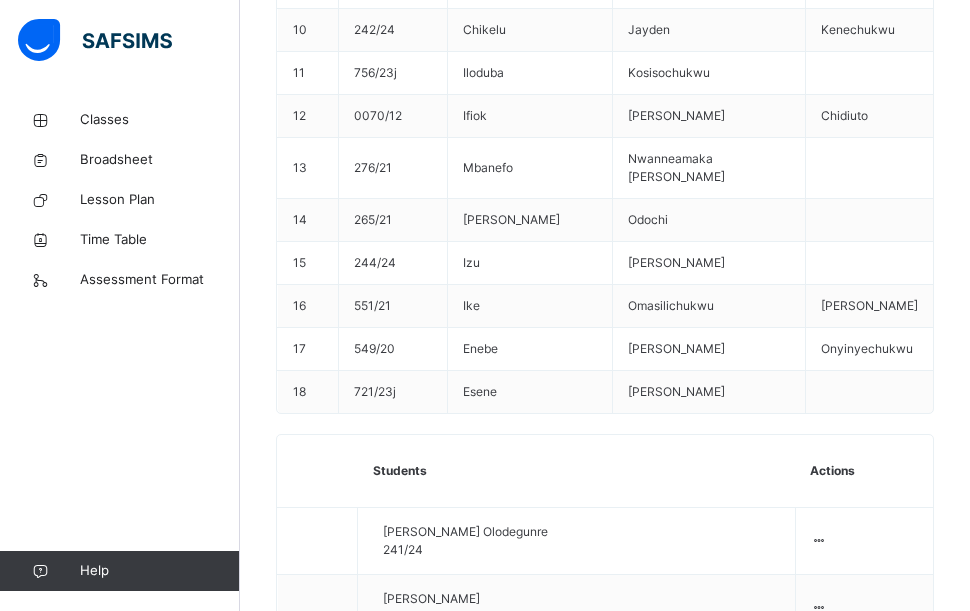 scroll, scrollTop: 1302, scrollLeft: 0, axis: vertical 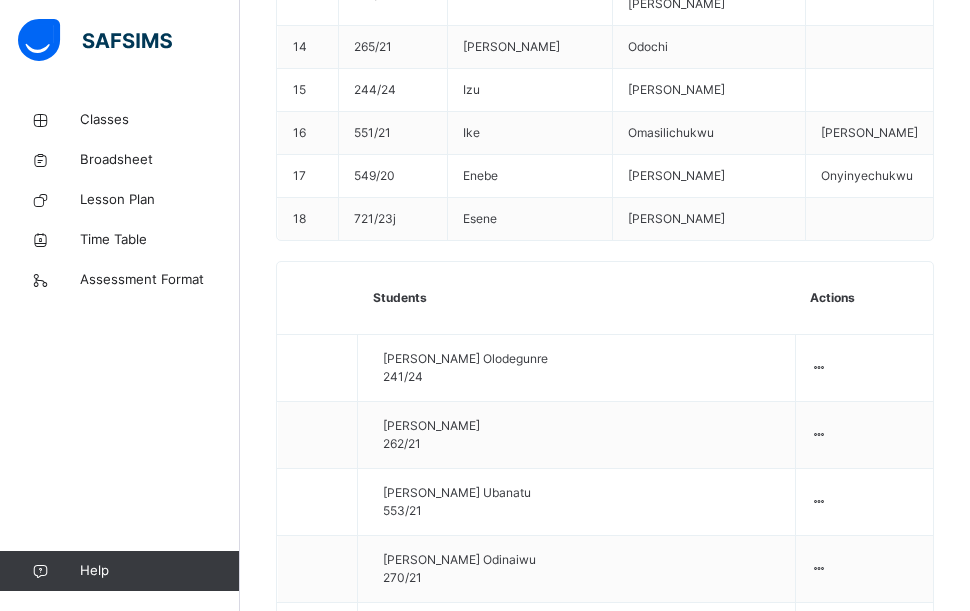 click on "Assess Students" at bounding box center [893, 2721] 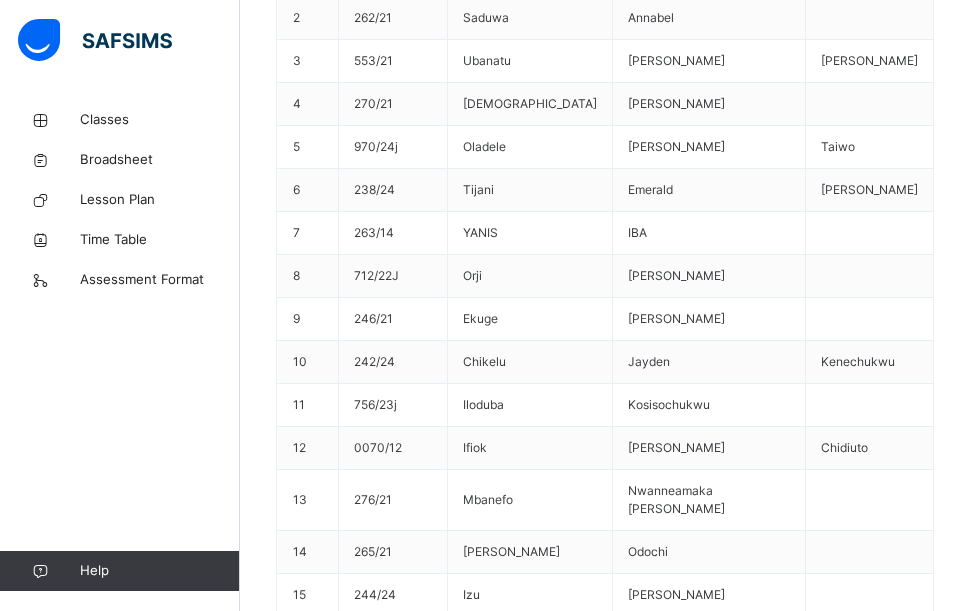 scroll, scrollTop: 842, scrollLeft: 0, axis: vertical 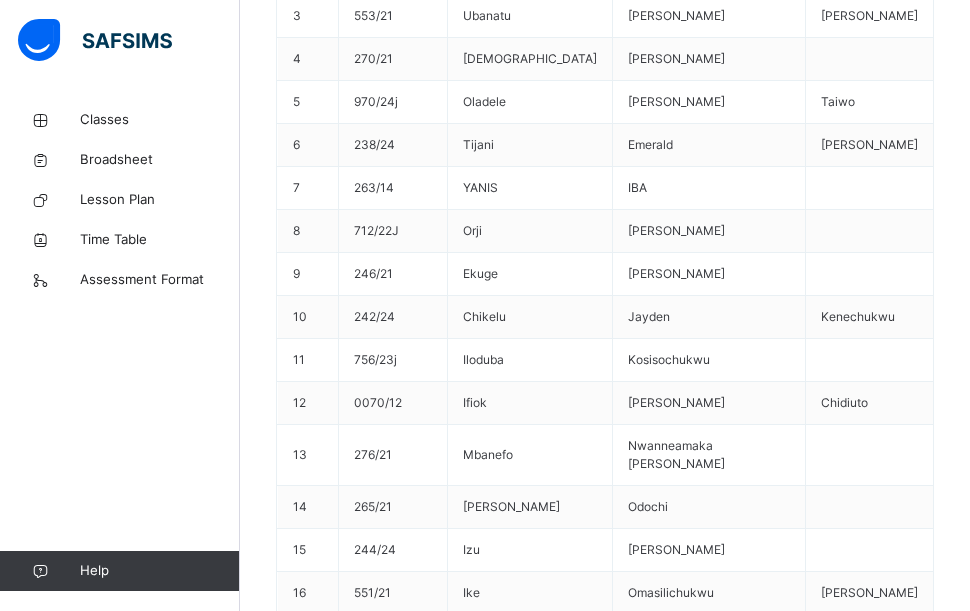 click on "Assess Students" at bounding box center (893, 2714) 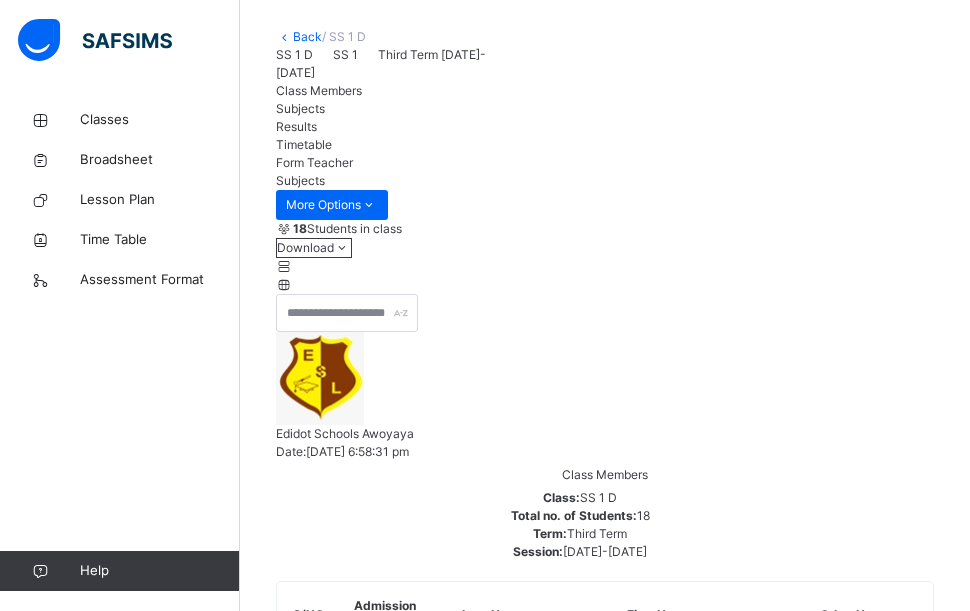 scroll, scrollTop: 0, scrollLeft: 0, axis: both 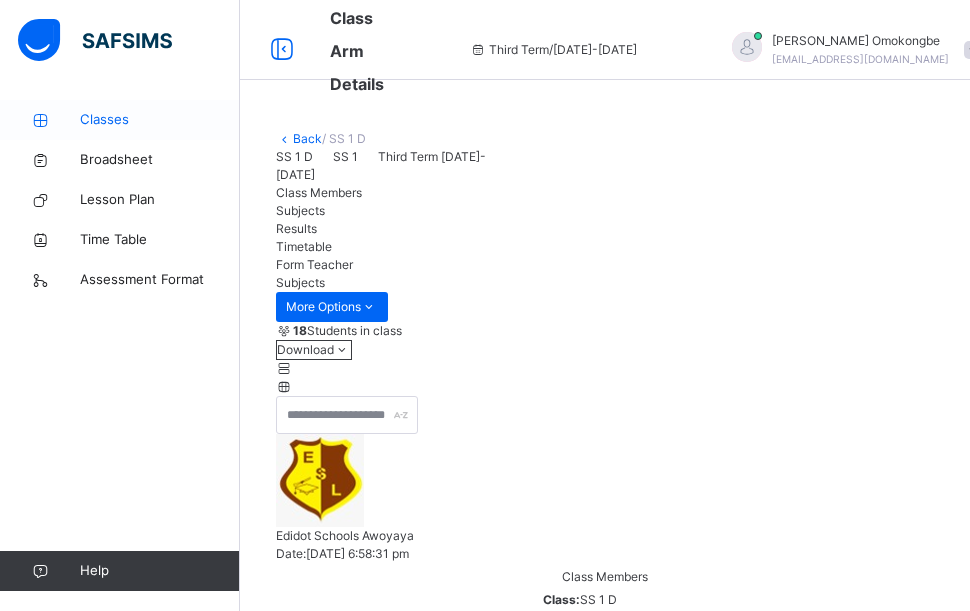 click on "Classes" at bounding box center (160, 120) 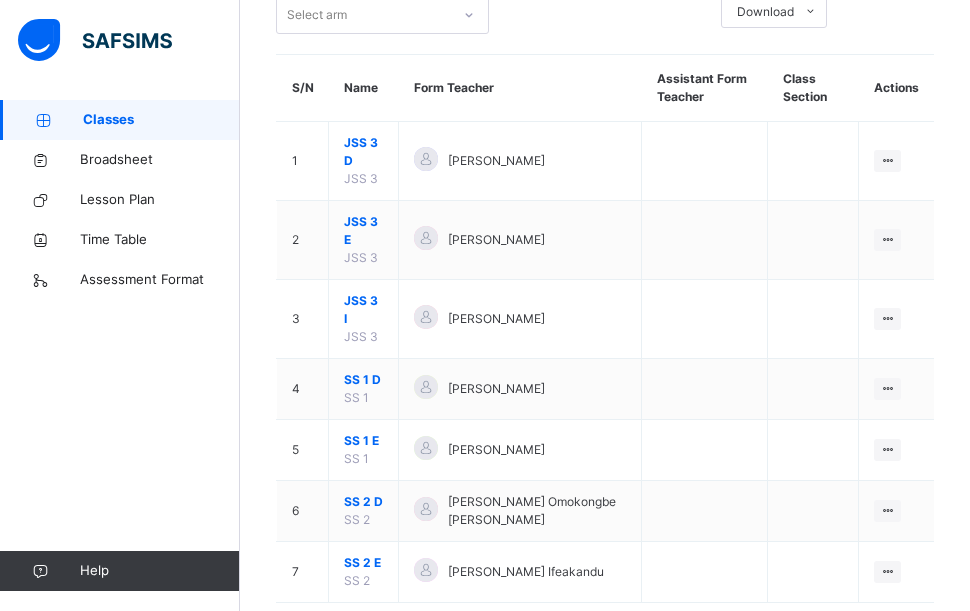 scroll, scrollTop: 206, scrollLeft: 0, axis: vertical 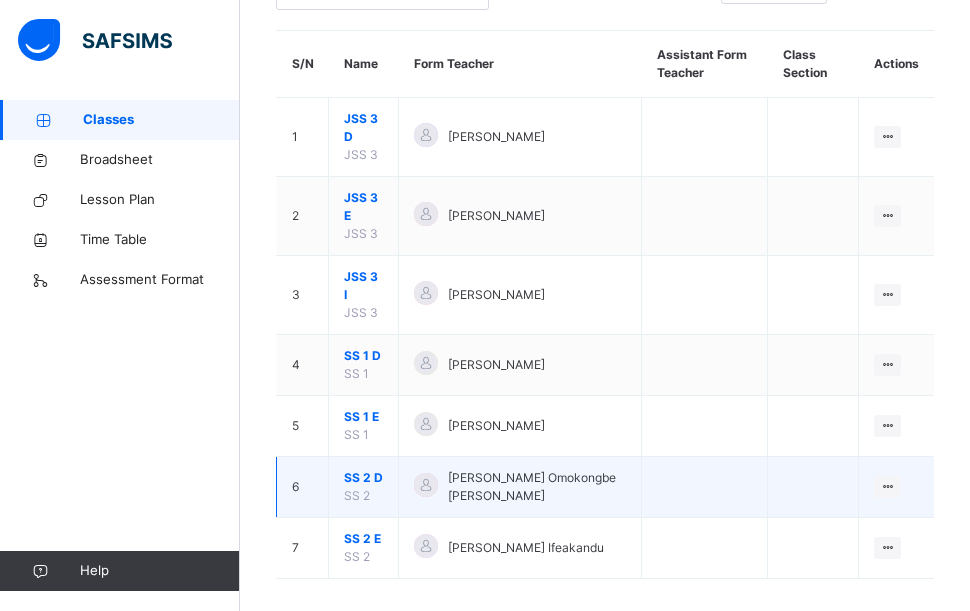 click on "SS 2   D" at bounding box center [363, 478] 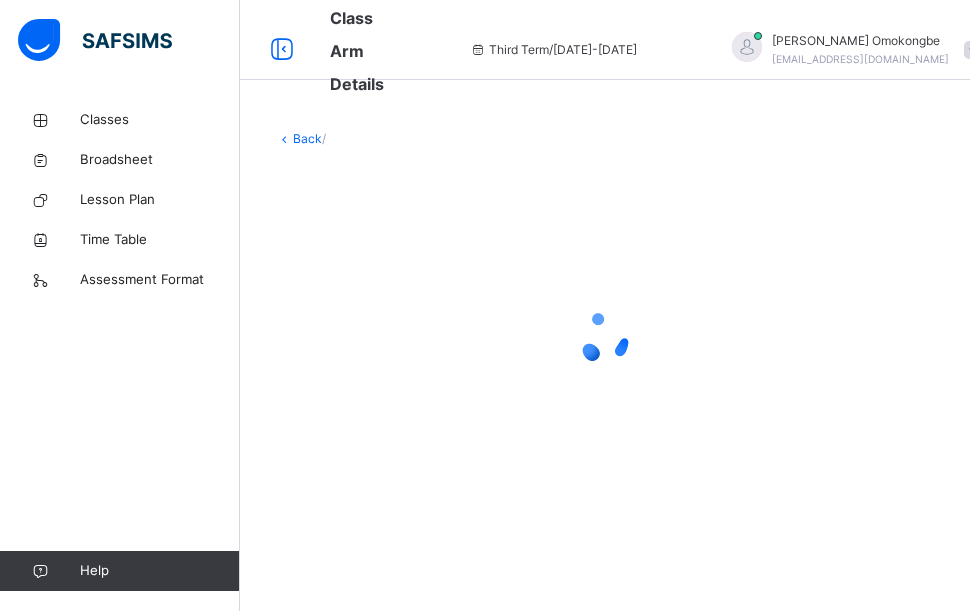 scroll, scrollTop: 0, scrollLeft: 0, axis: both 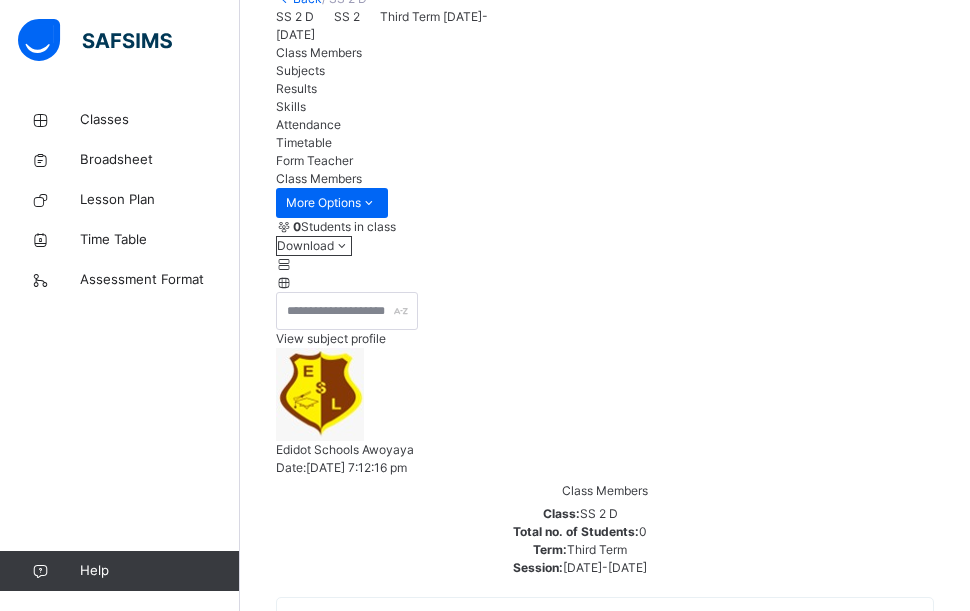 click on "Subjects" at bounding box center [300, 70] 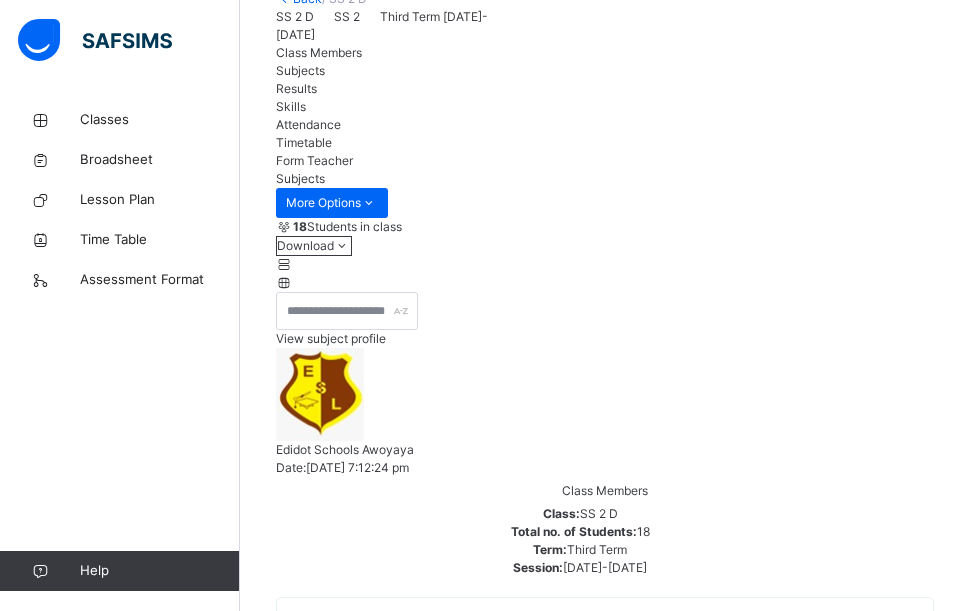 click on "Assess Students" at bounding box center [893, 3434] 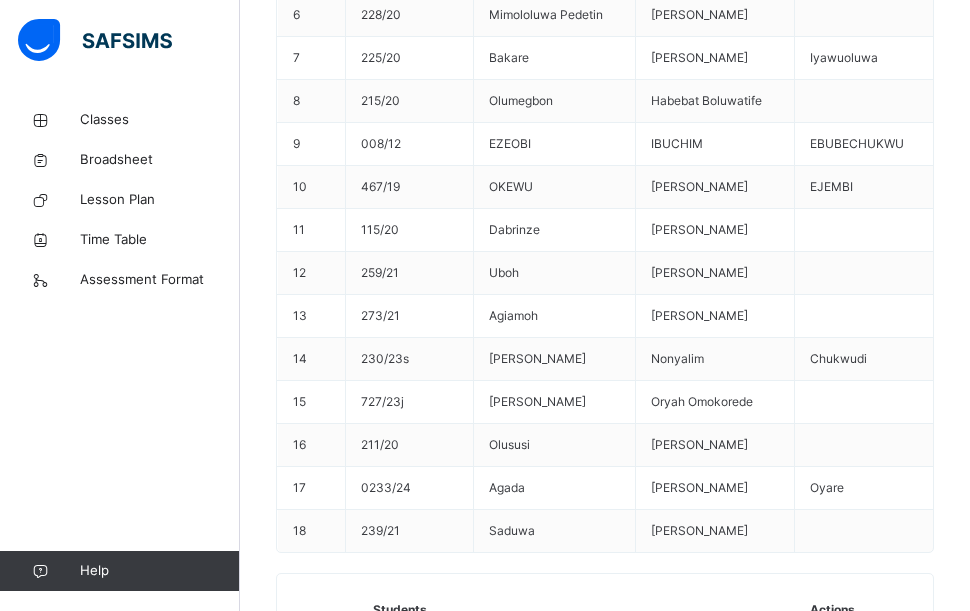 scroll, scrollTop: 199, scrollLeft: 0, axis: vertical 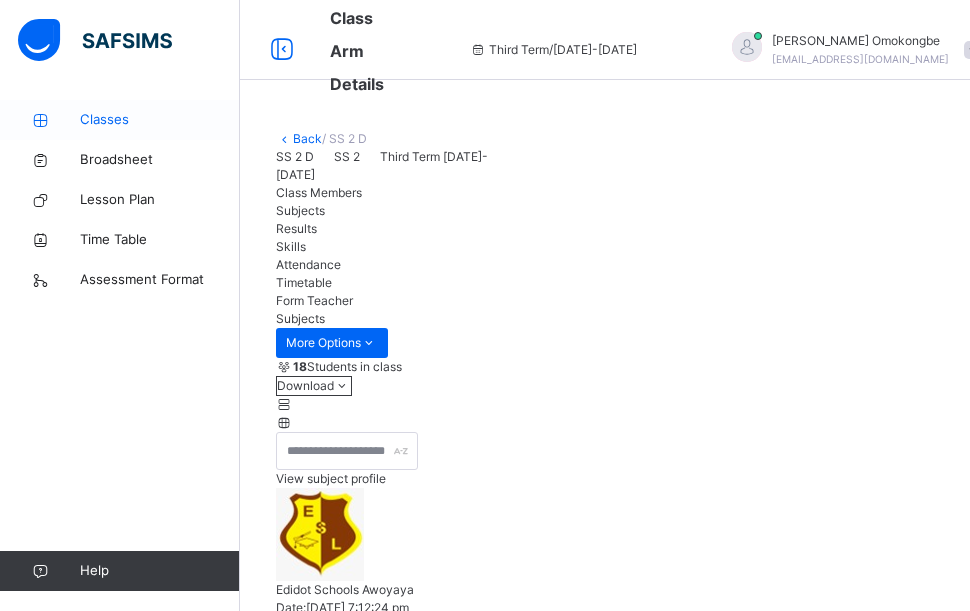click on "Classes" at bounding box center (160, 120) 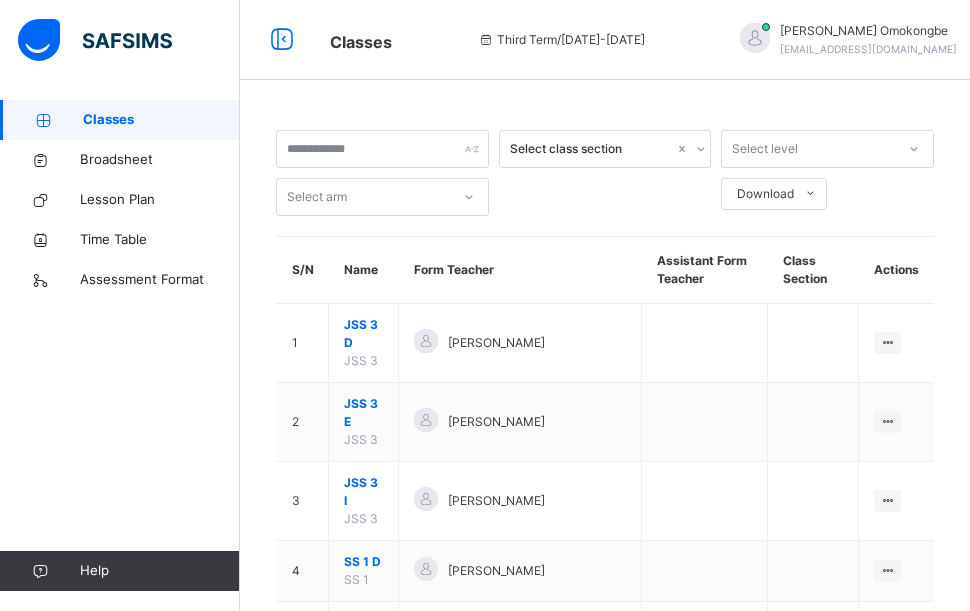 scroll, scrollTop: 206, scrollLeft: 0, axis: vertical 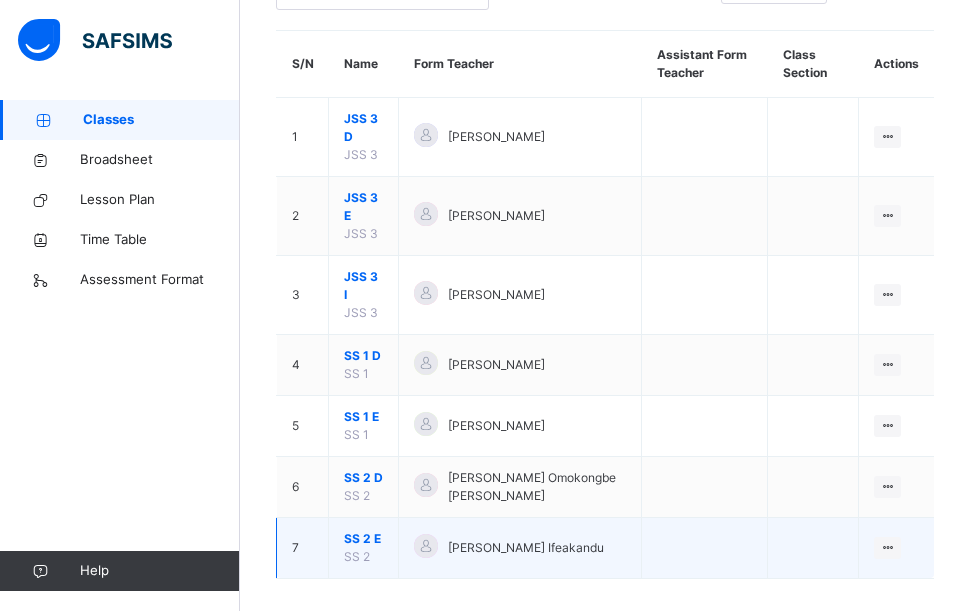 click on "SS 2   E" at bounding box center (363, 539) 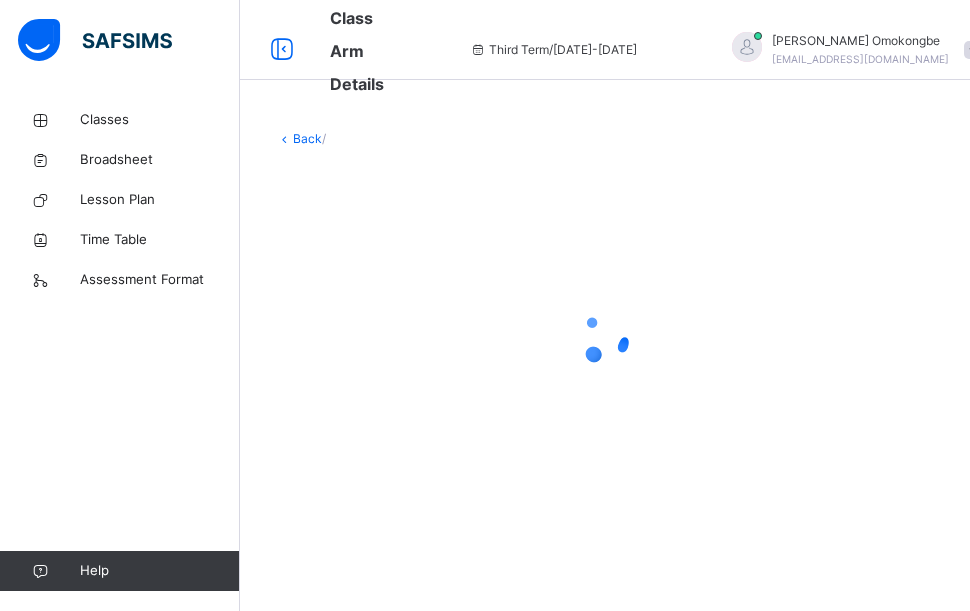 scroll, scrollTop: 0, scrollLeft: 0, axis: both 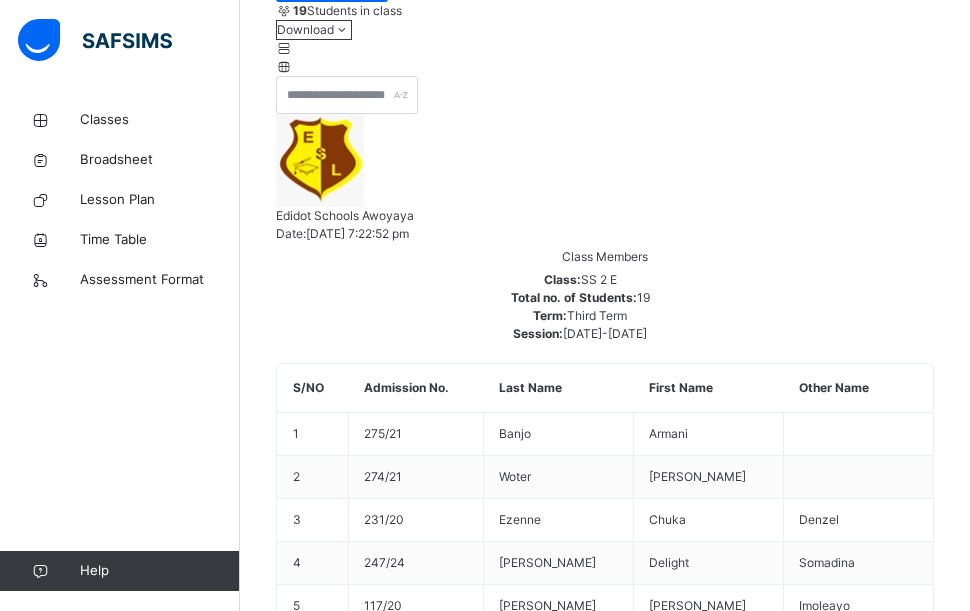 click on "Subjects" at bounding box center (300, -110) 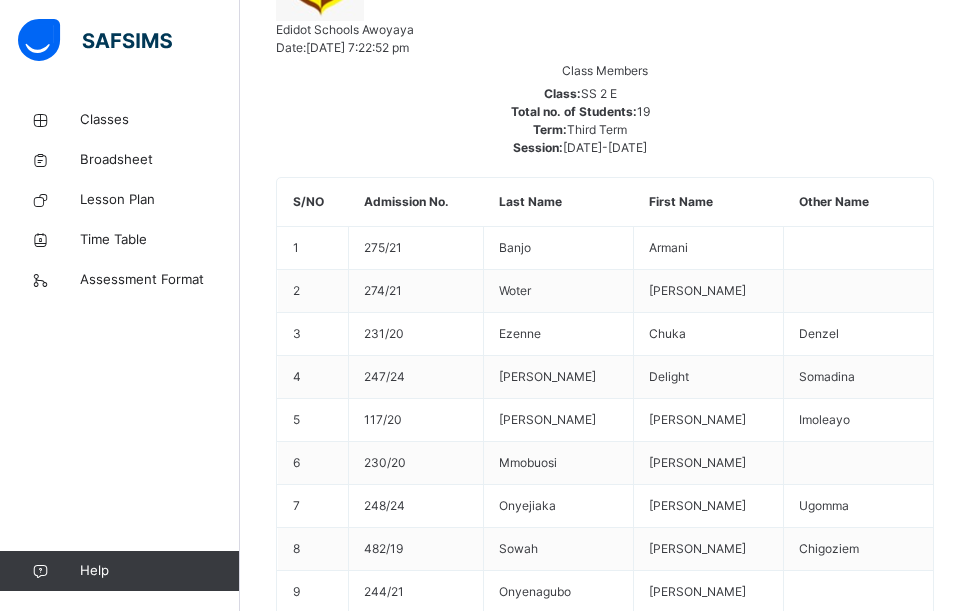 scroll, scrollTop: 812, scrollLeft: 0, axis: vertical 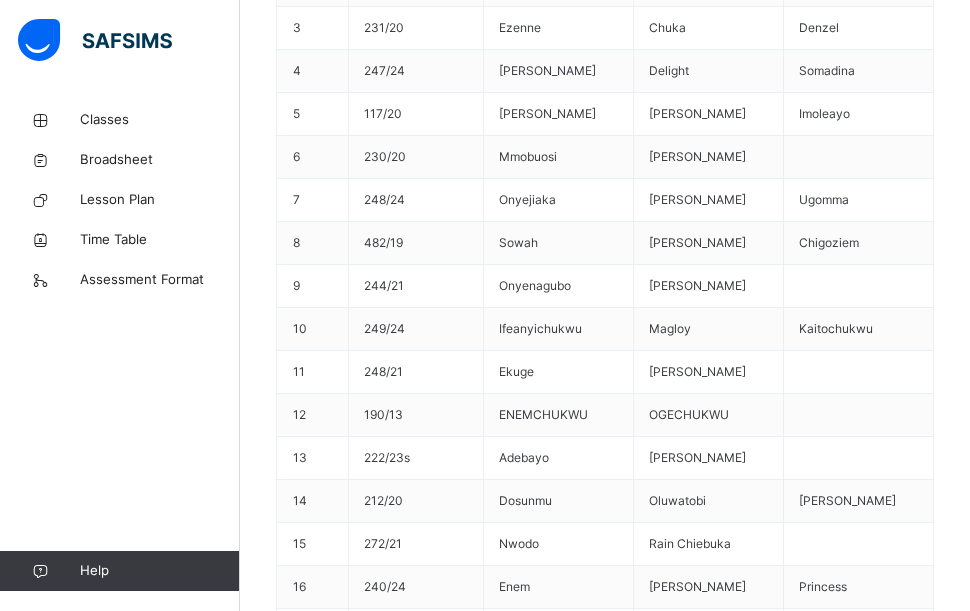 click on "Assess Students" at bounding box center [893, 2818] 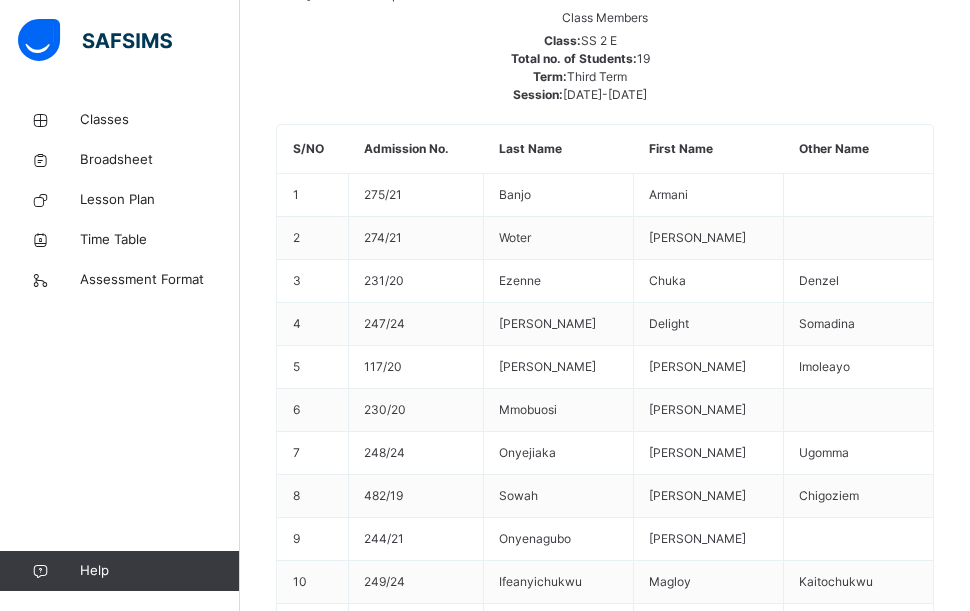 scroll, scrollTop: 0, scrollLeft: 0, axis: both 